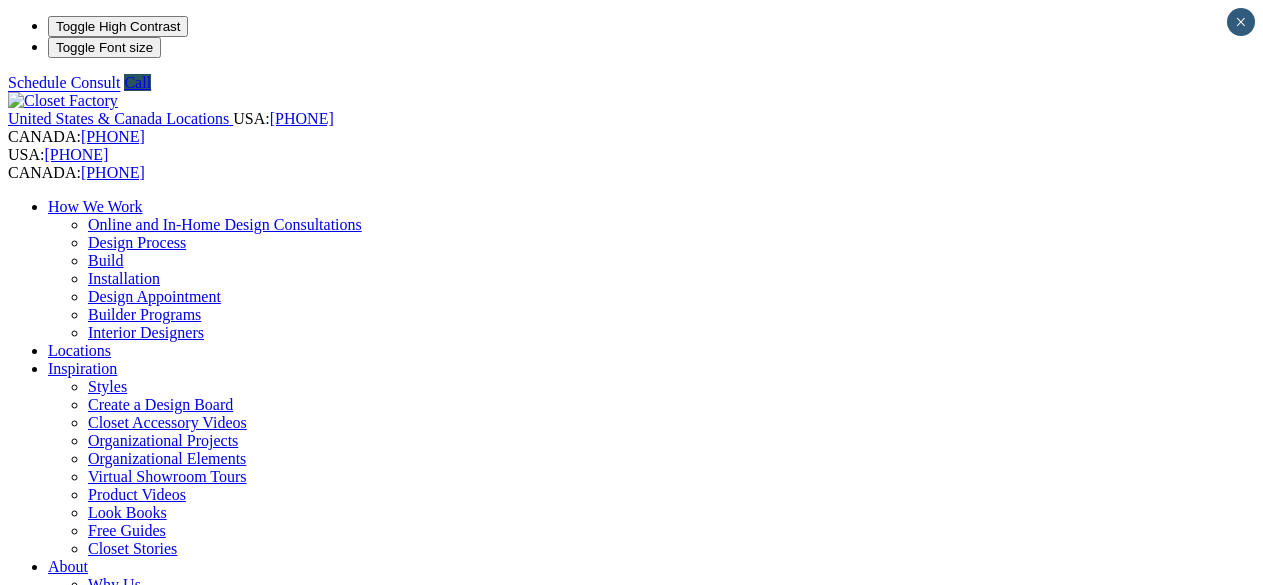scroll, scrollTop: 0, scrollLeft: 0, axis: both 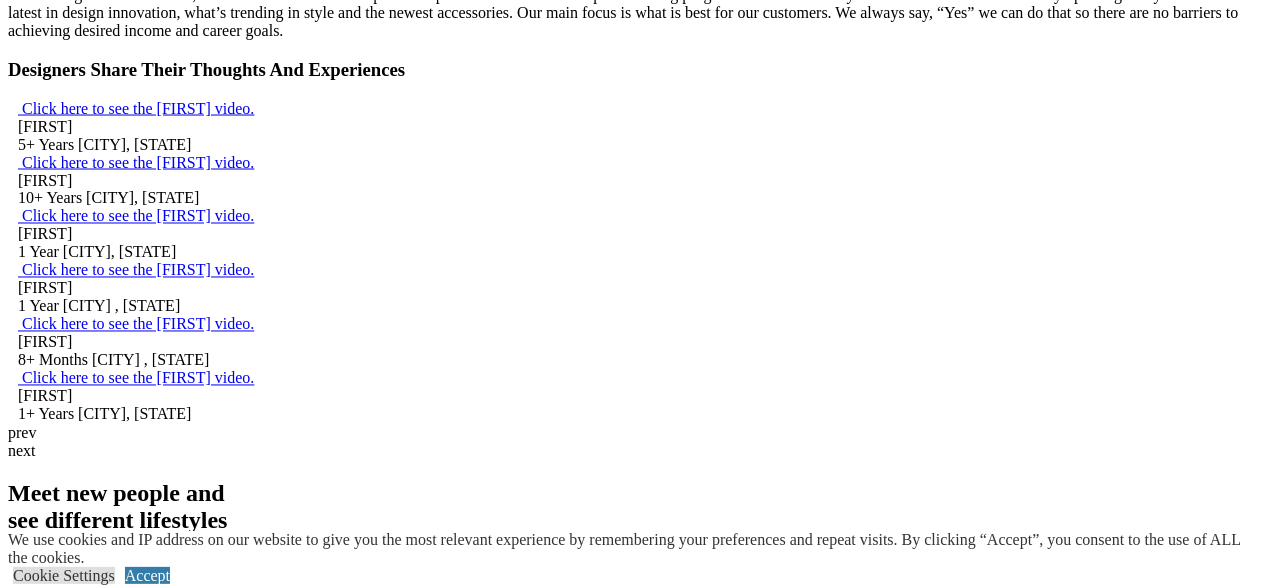 click on "Find Jobs" at bounding box center [39, 736] 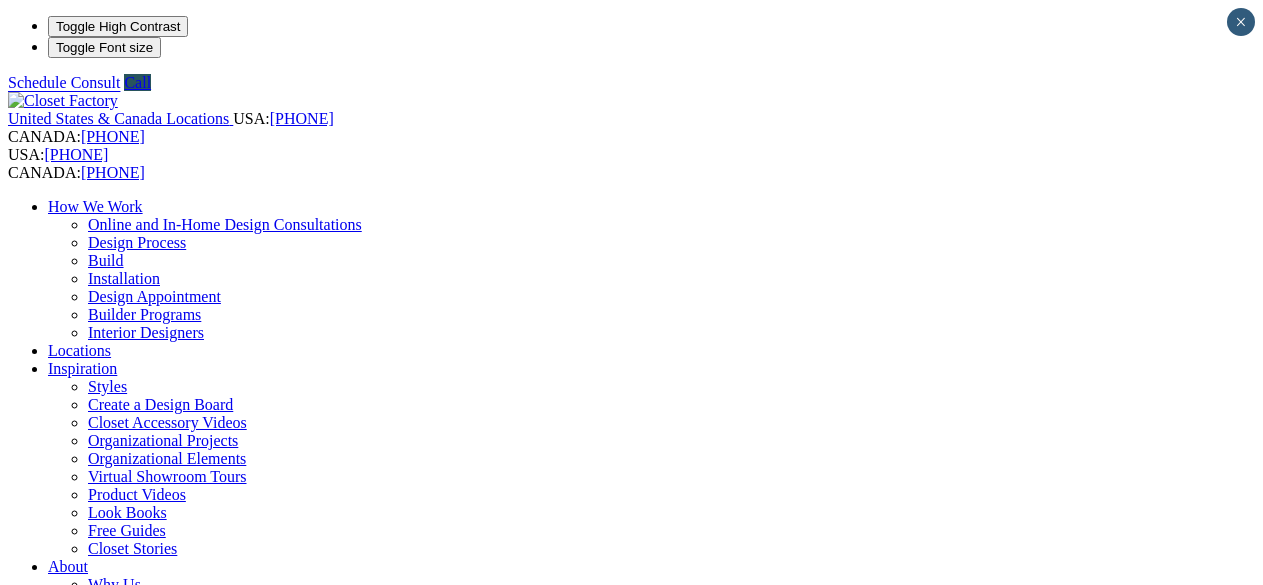 scroll, scrollTop: 0, scrollLeft: 0, axis: both 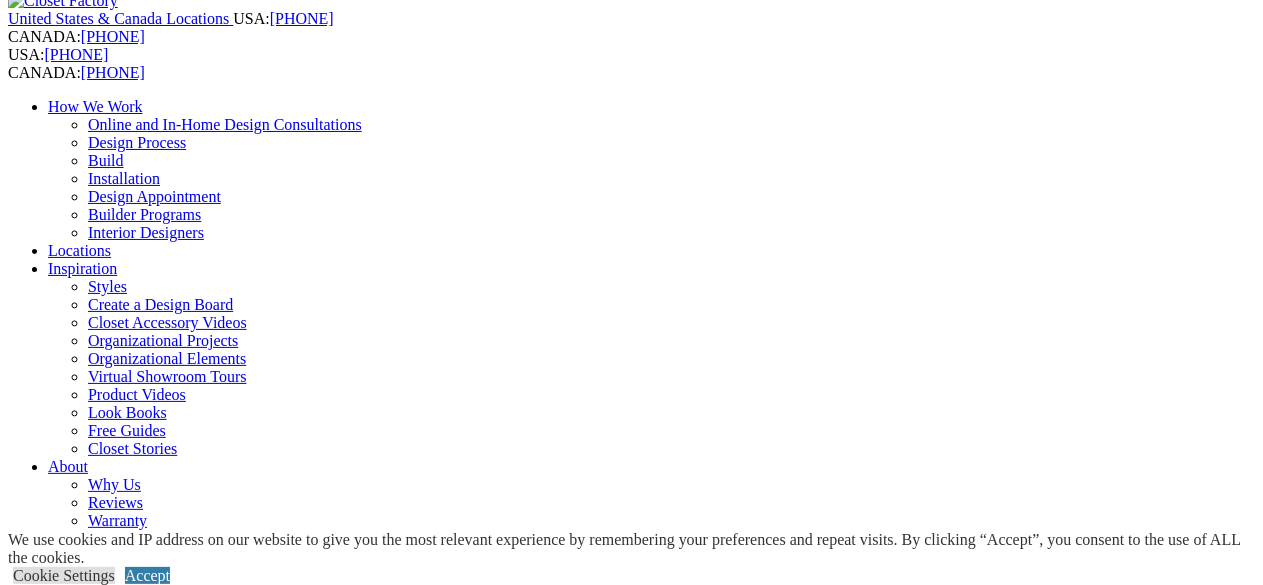 click on "Career Info" at bounding box center [473, 1440] 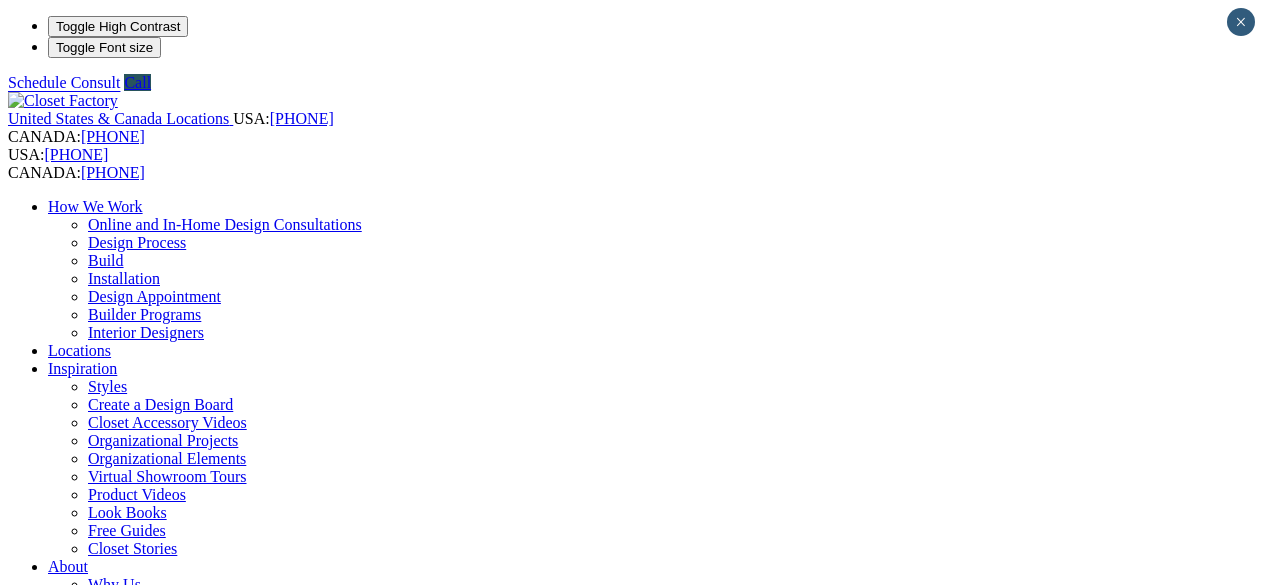 scroll, scrollTop: 0, scrollLeft: 0, axis: both 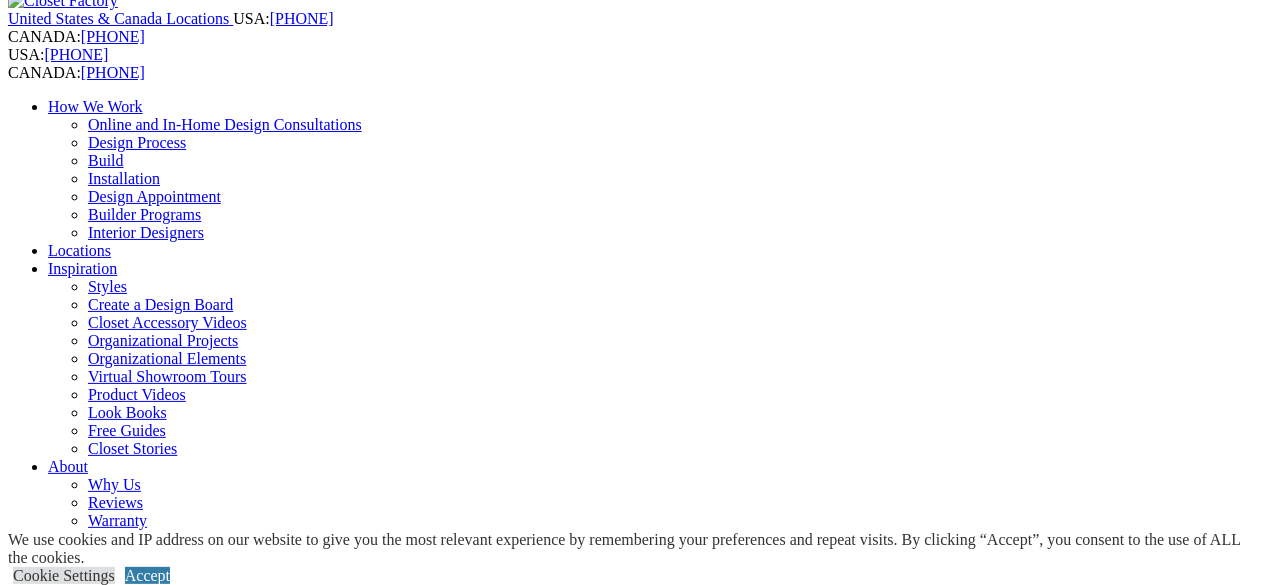 click on "Find Jobs" at bounding box center [586, 1391] 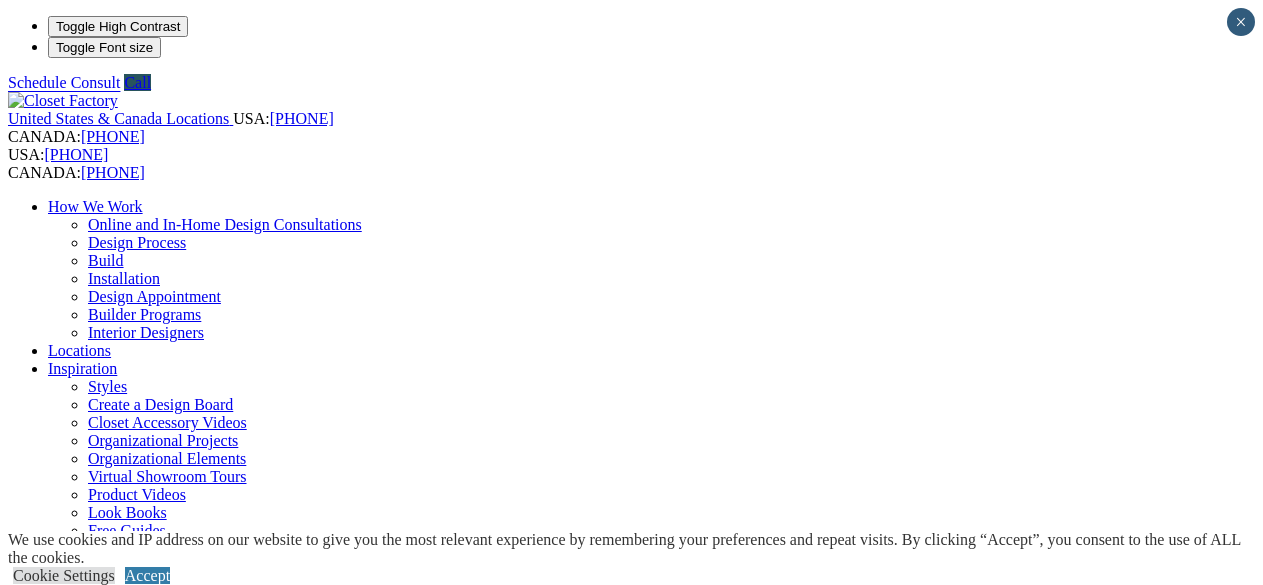 scroll, scrollTop: 0, scrollLeft: 0, axis: both 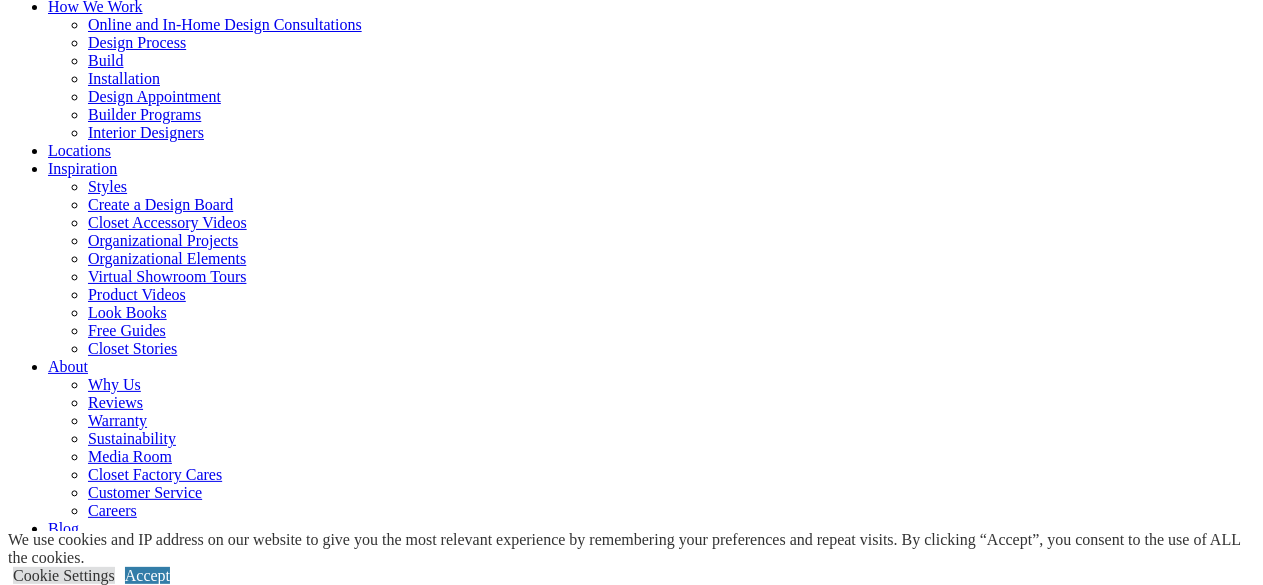 click at bounding box center [631, 2086] 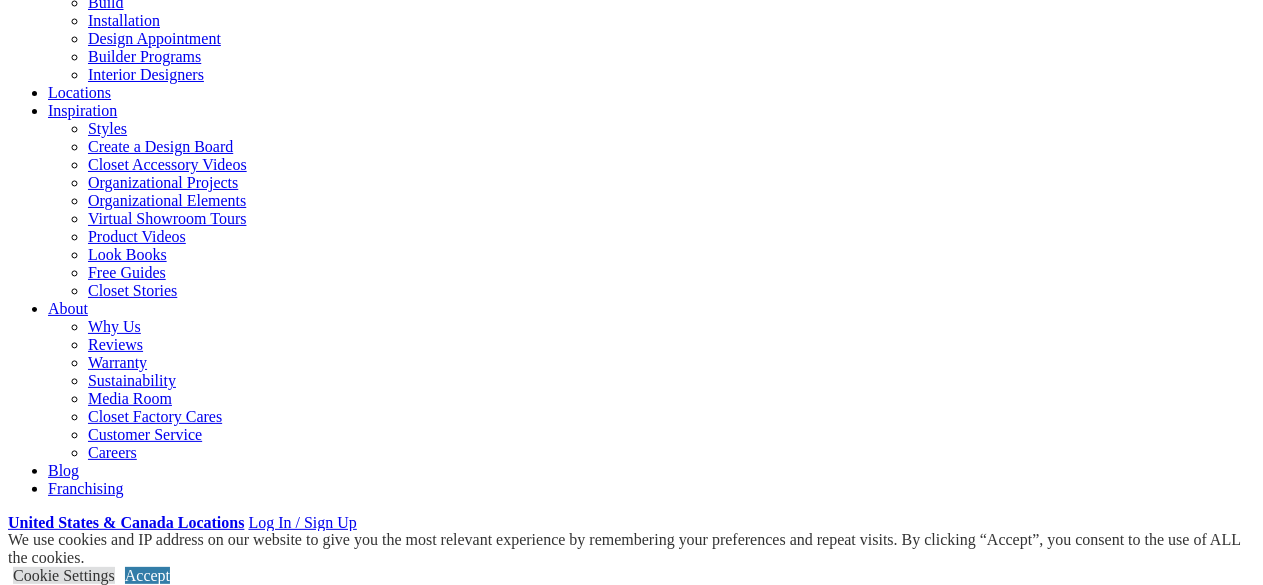 scroll, scrollTop: 300, scrollLeft: 0, axis: vertical 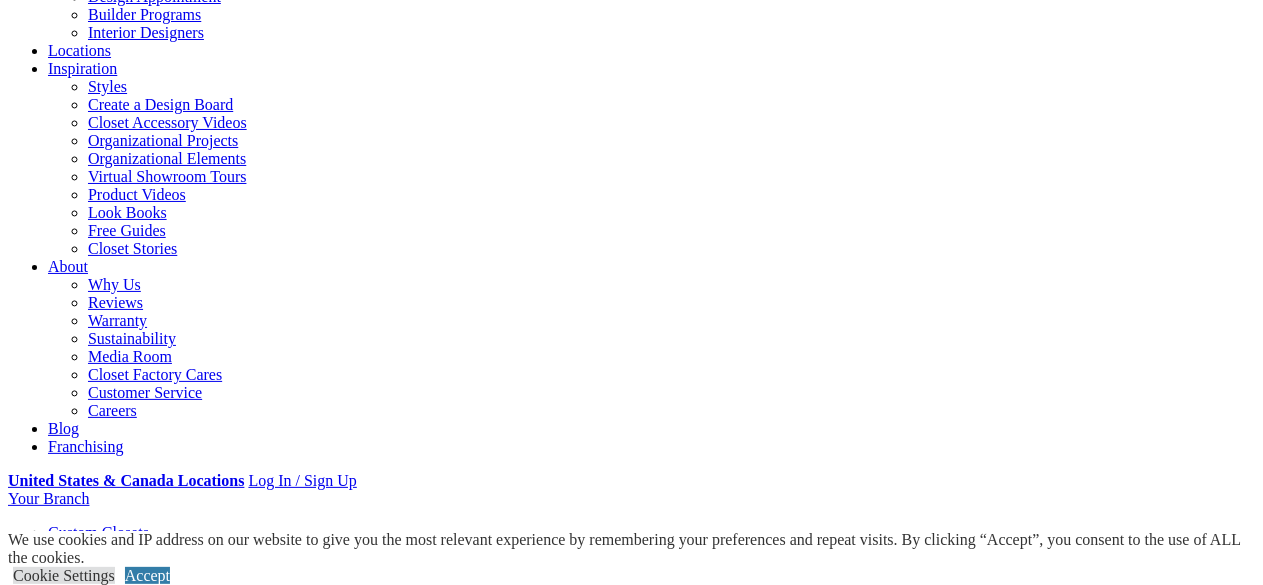 click at bounding box center [631, 1986] 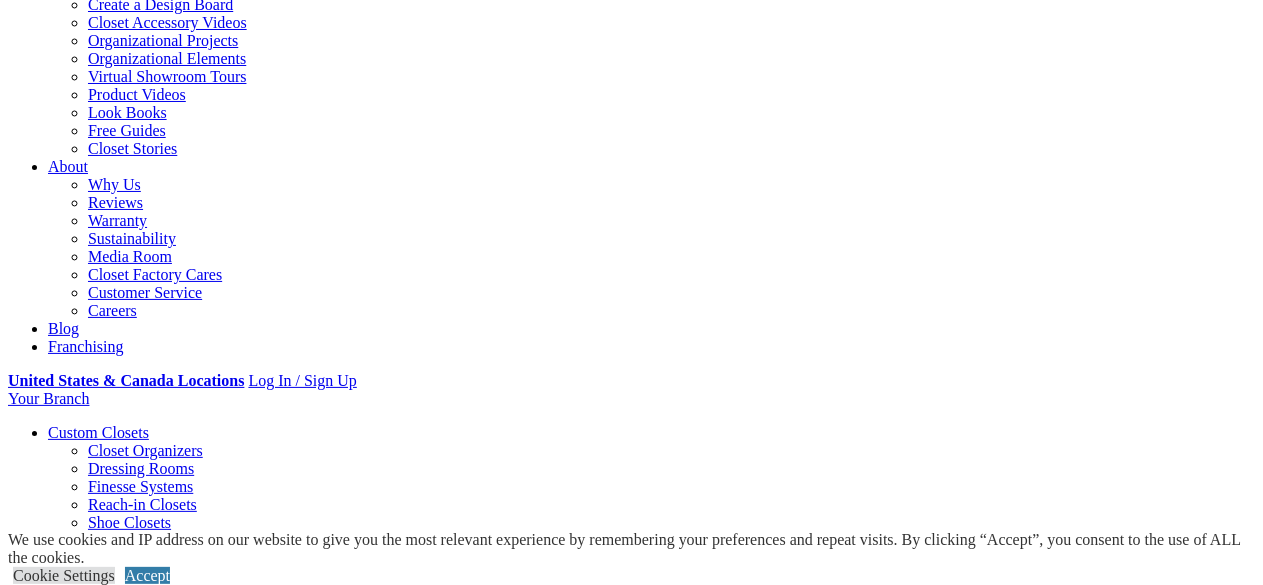 scroll, scrollTop: 300, scrollLeft: 0, axis: vertical 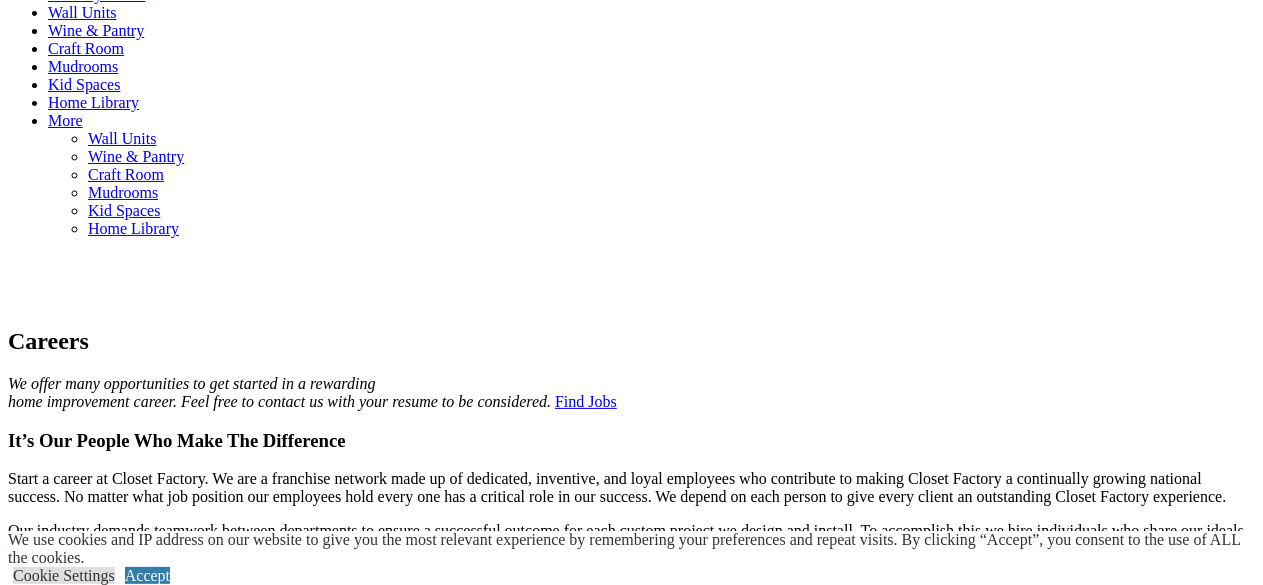 click on "More" at bounding box center [25, 834] 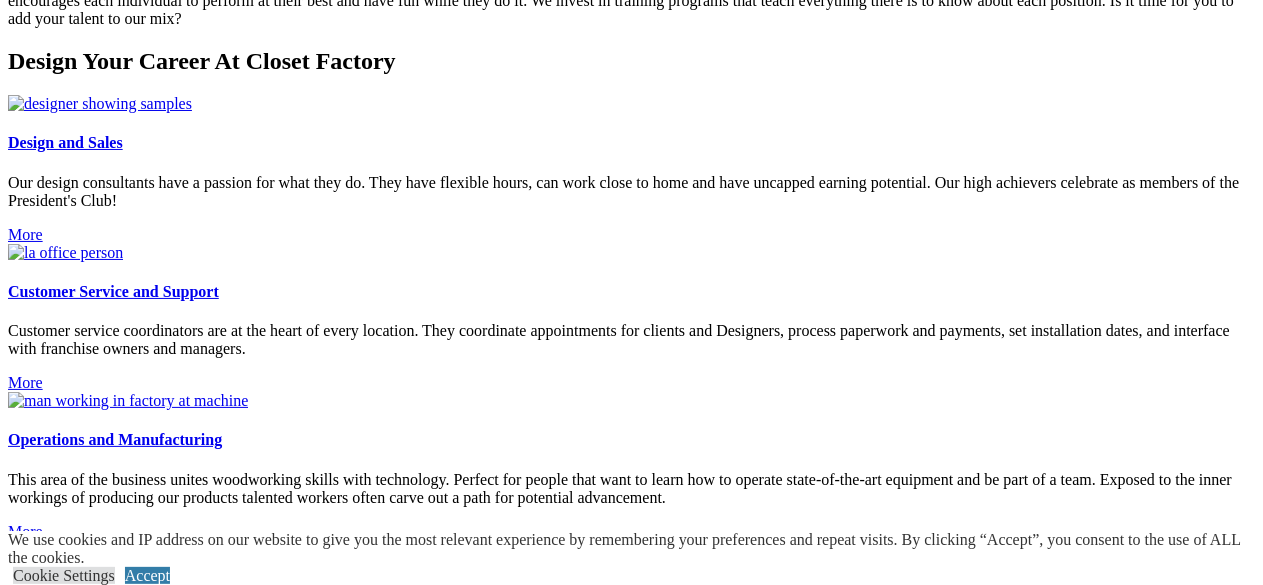 scroll, scrollTop: 1803, scrollLeft: 0, axis: vertical 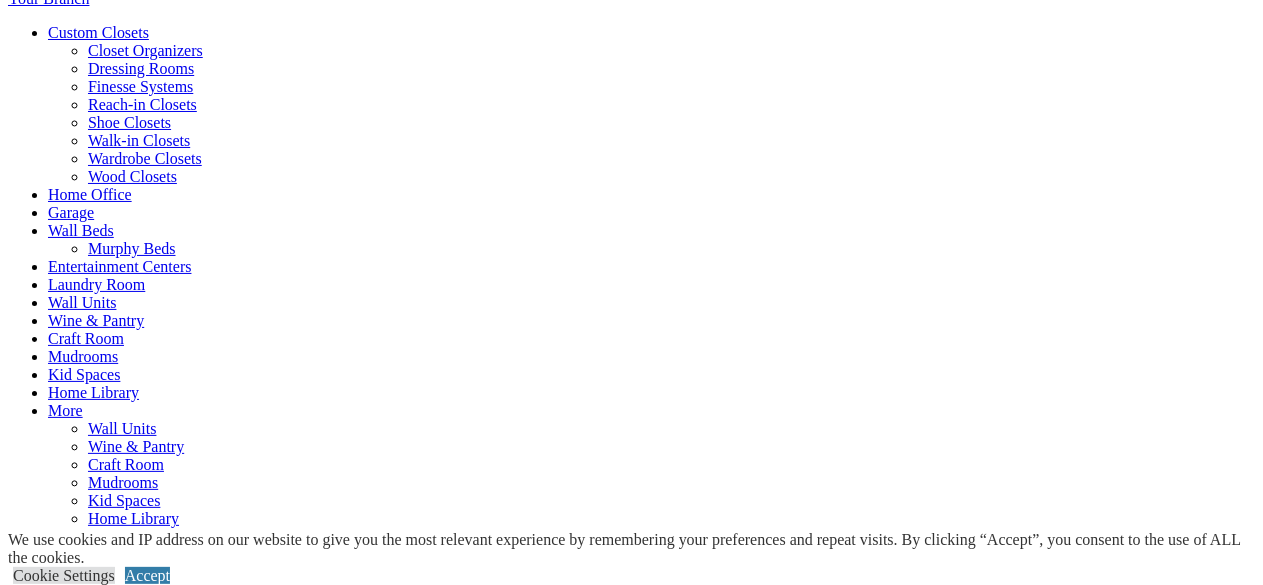 click on "next" at bounding box center [631, 1351] 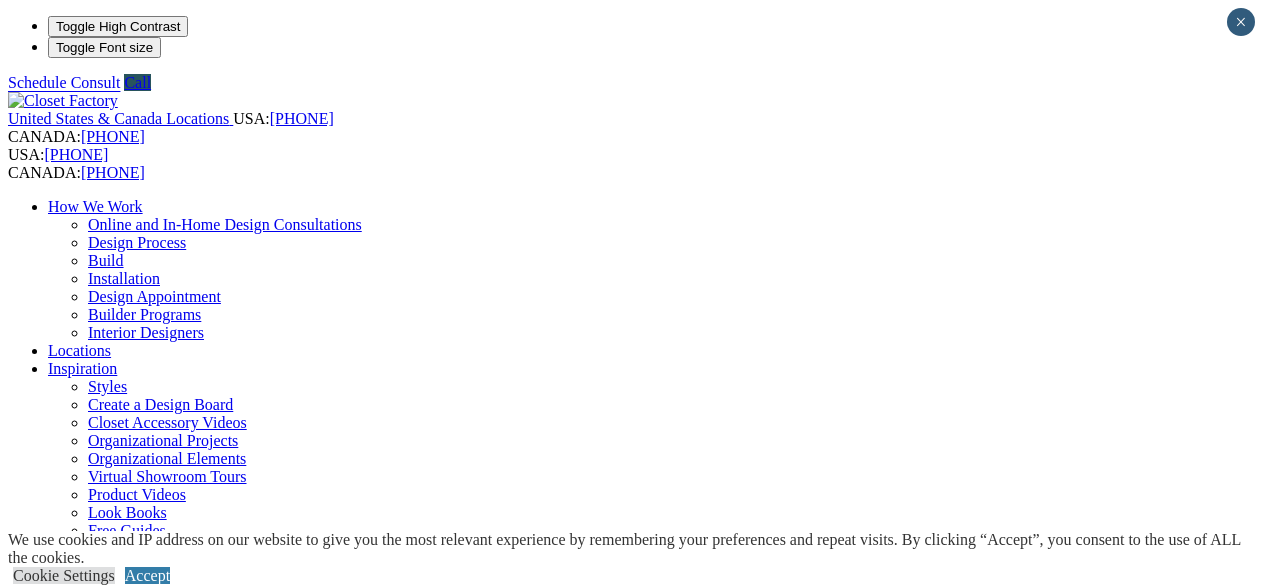scroll, scrollTop: 1681, scrollLeft: 0, axis: vertical 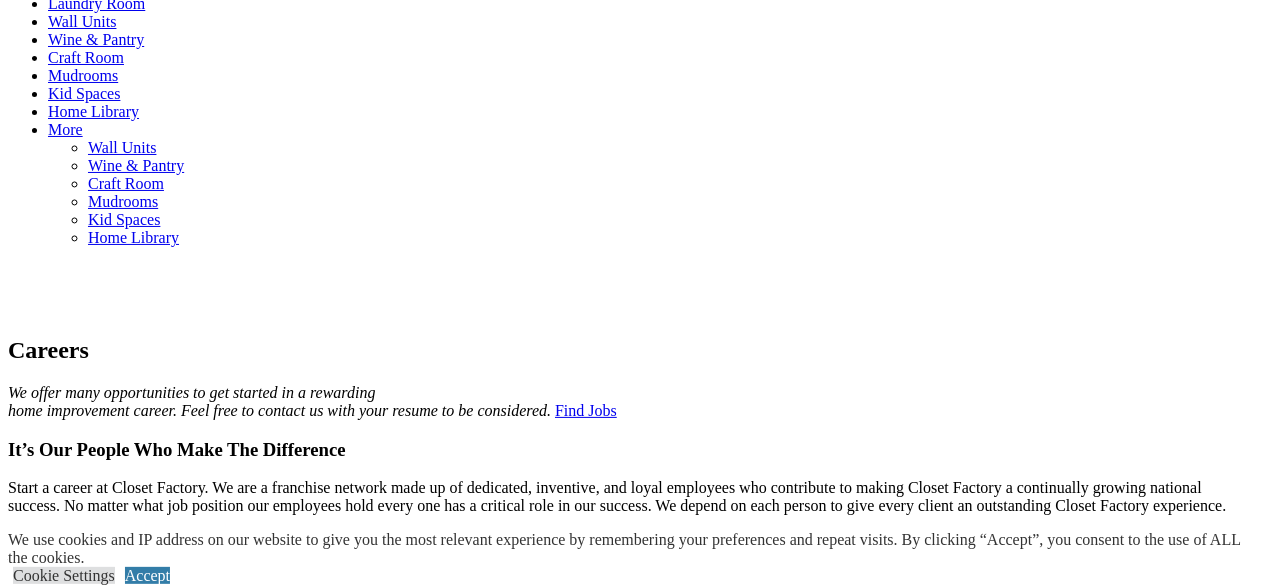 click on "More" at bounding box center [25, 843] 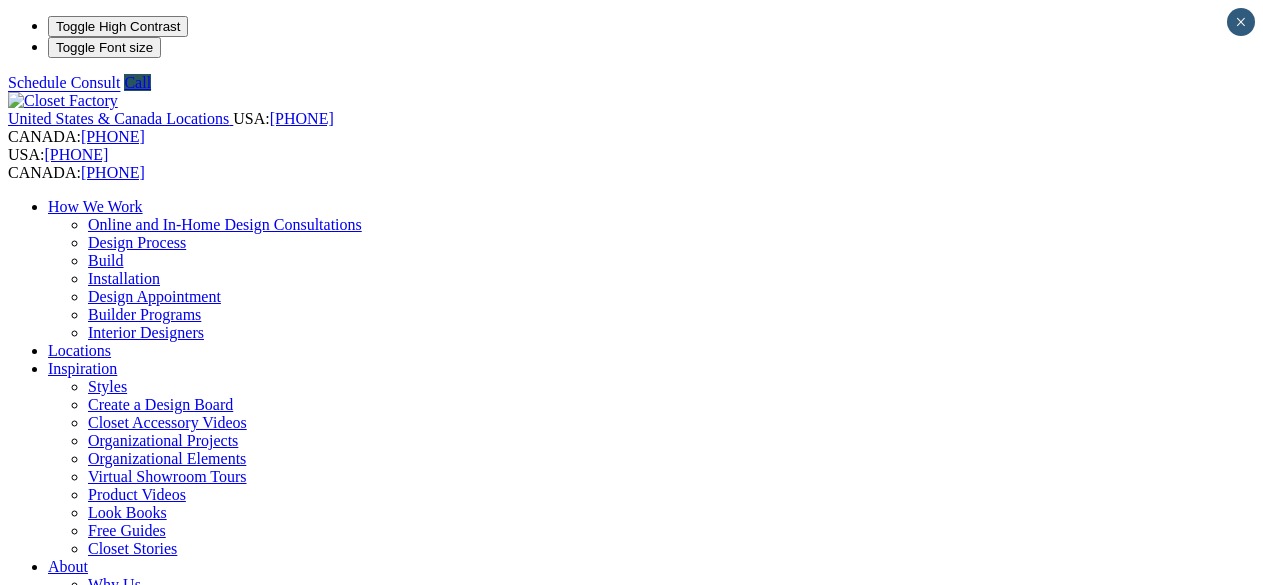 scroll, scrollTop: 0, scrollLeft: 0, axis: both 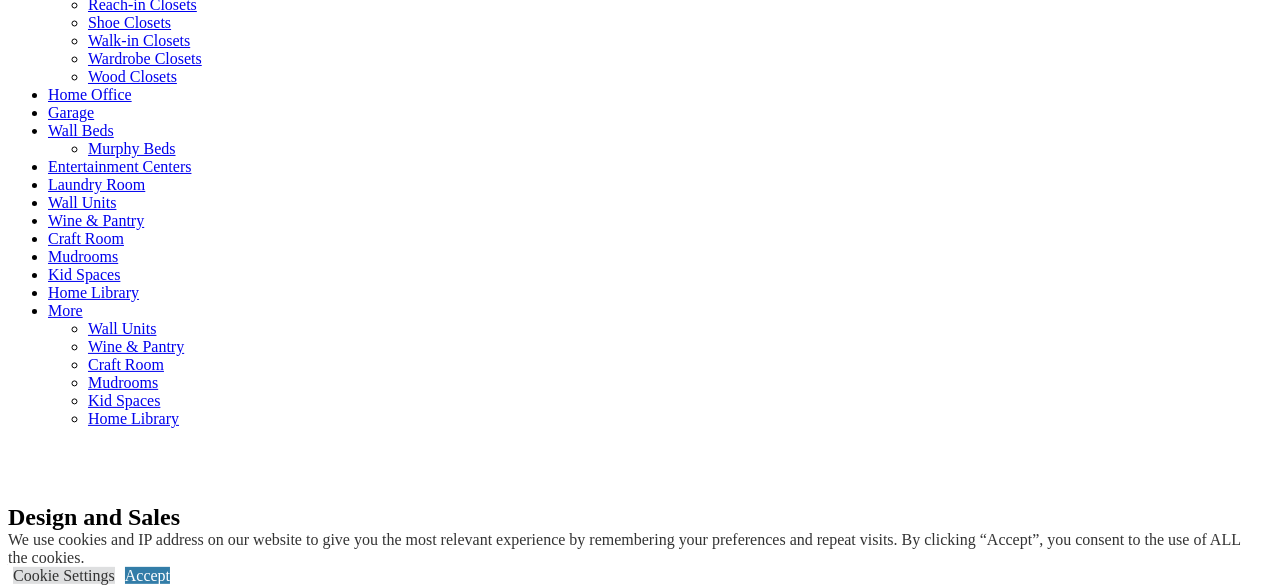 click at bounding box center (22, 908) 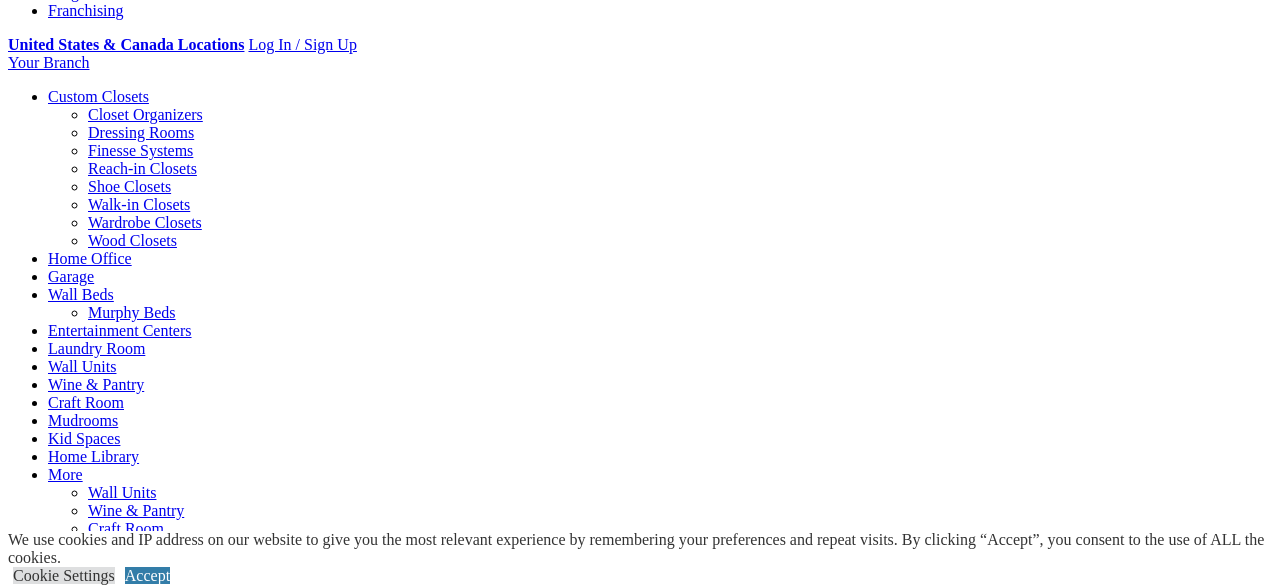 click on "×" at bounding box center (20, -747) 